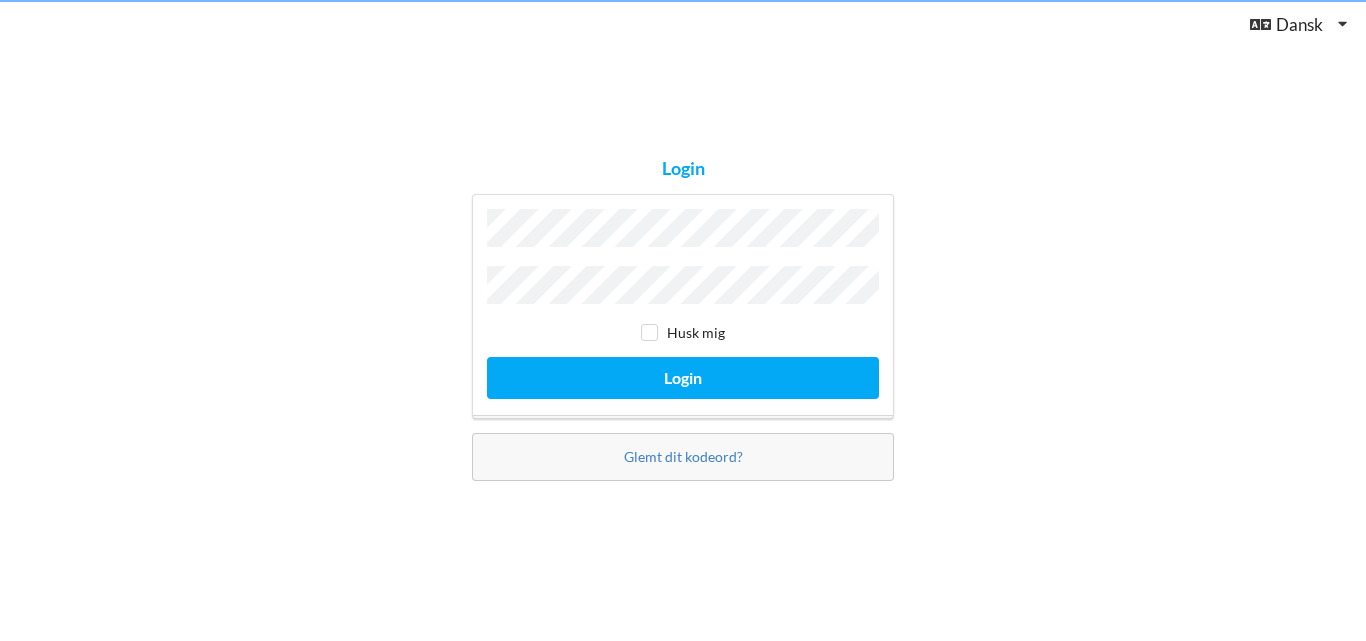 scroll, scrollTop: 0, scrollLeft: 0, axis: both 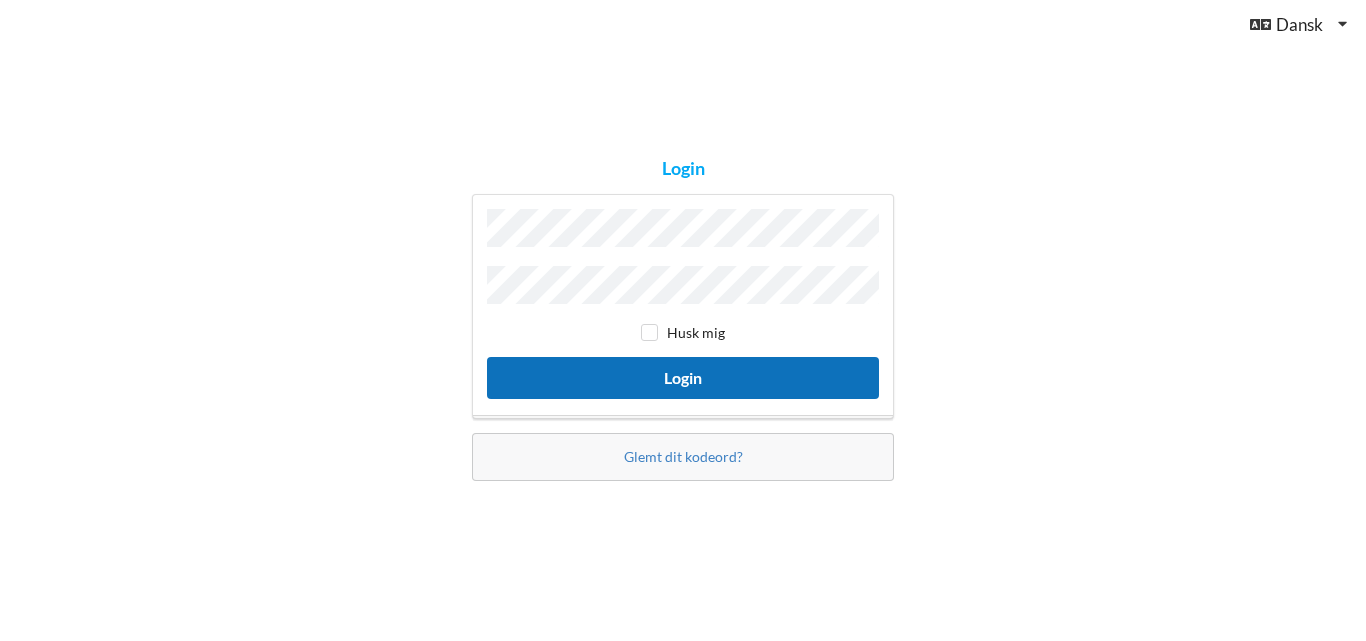 click on "Login" at bounding box center [683, 377] 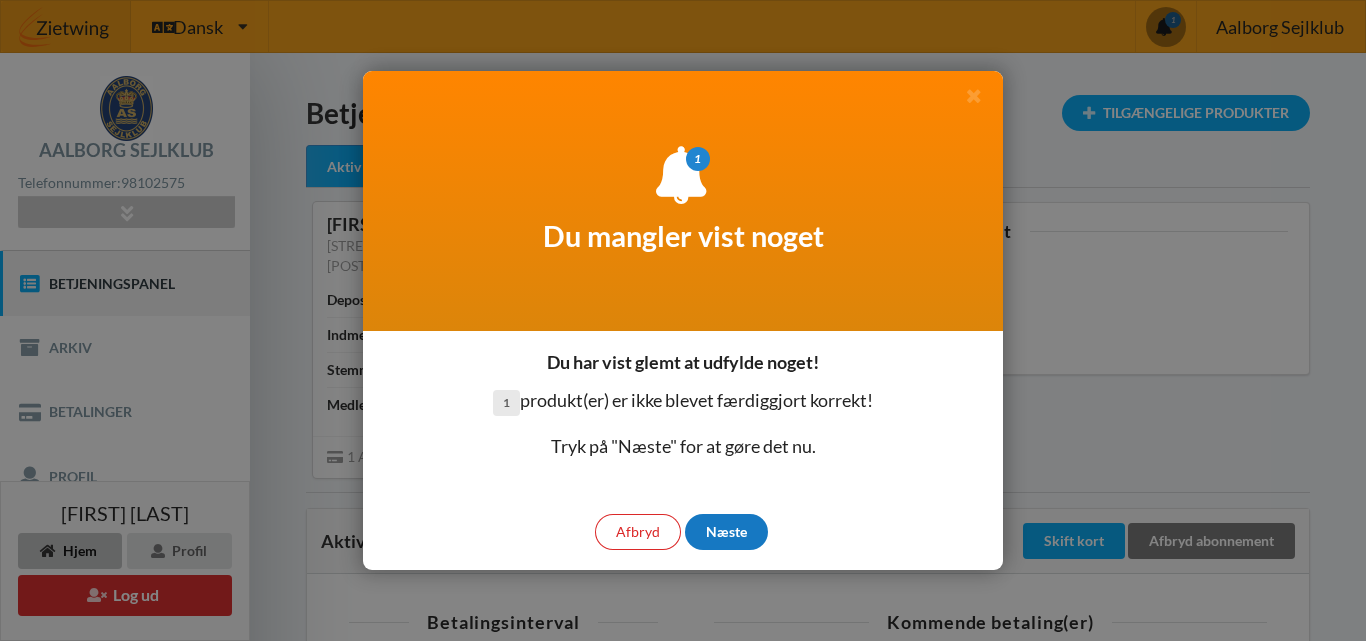 click on "Næste" at bounding box center (726, 532) 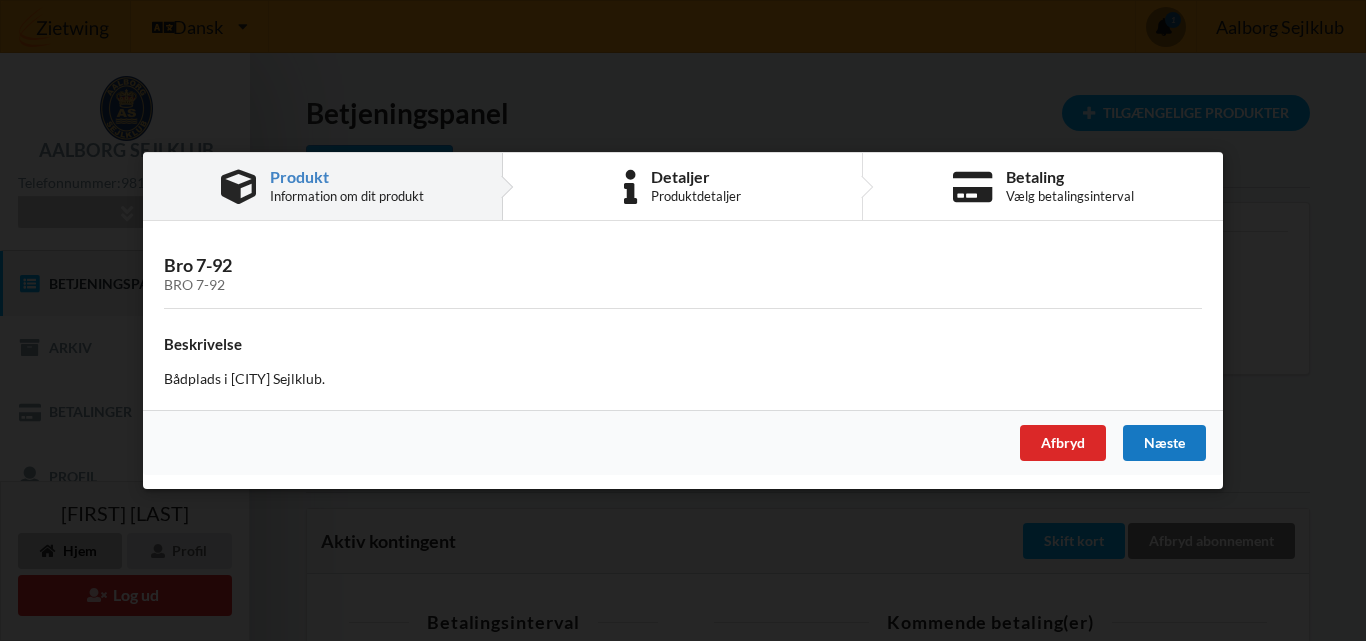 click on "Næste" at bounding box center [1164, 443] 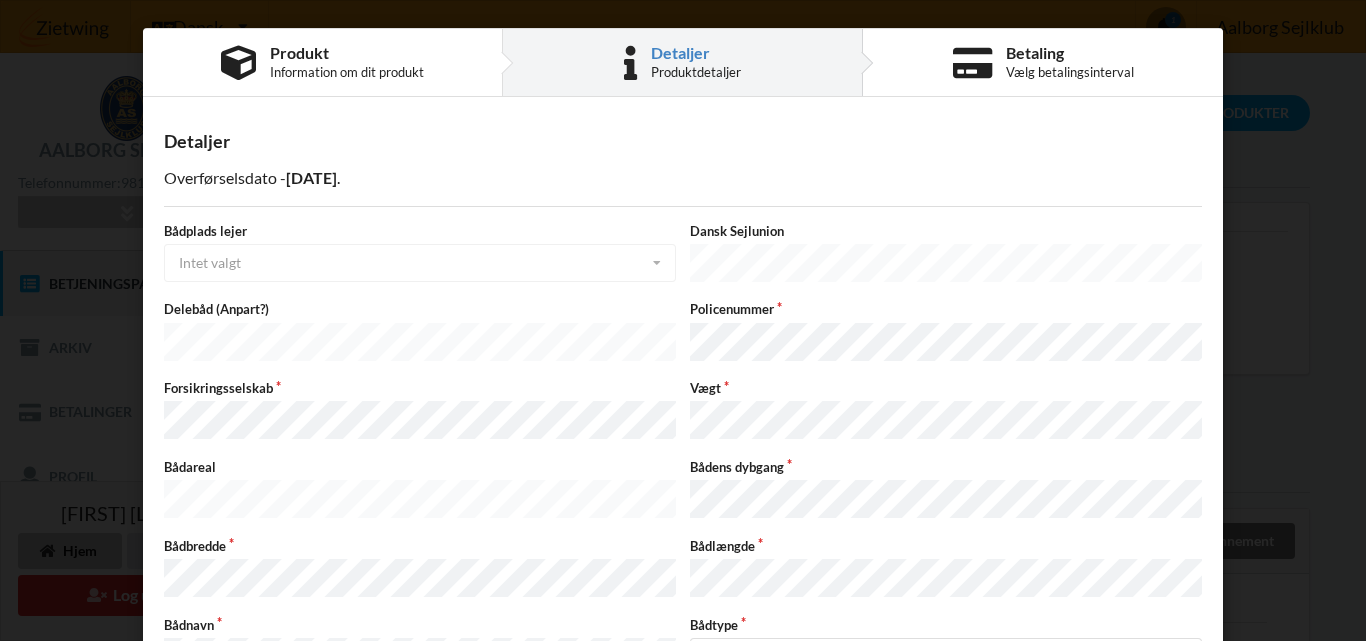 click on "Bro 7-92:   21,045.36 DKK" at bounding box center [420, 254] 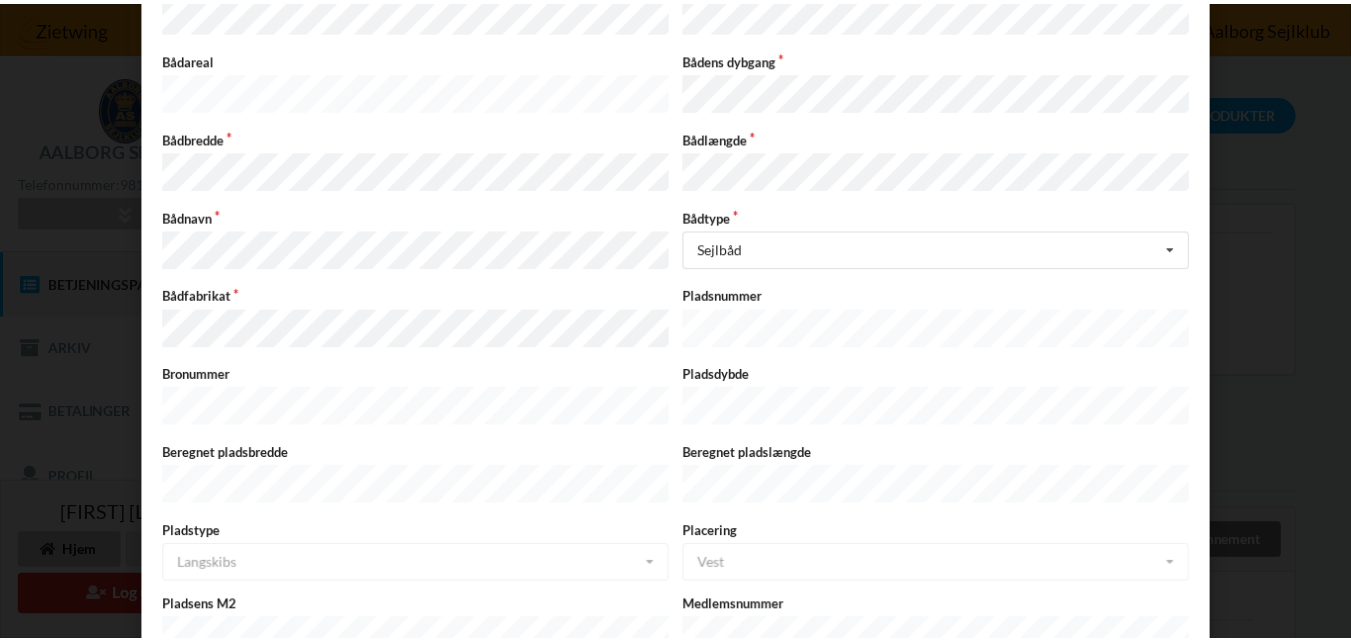 scroll, scrollTop: 516, scrollLeft: 0, axis: vertical 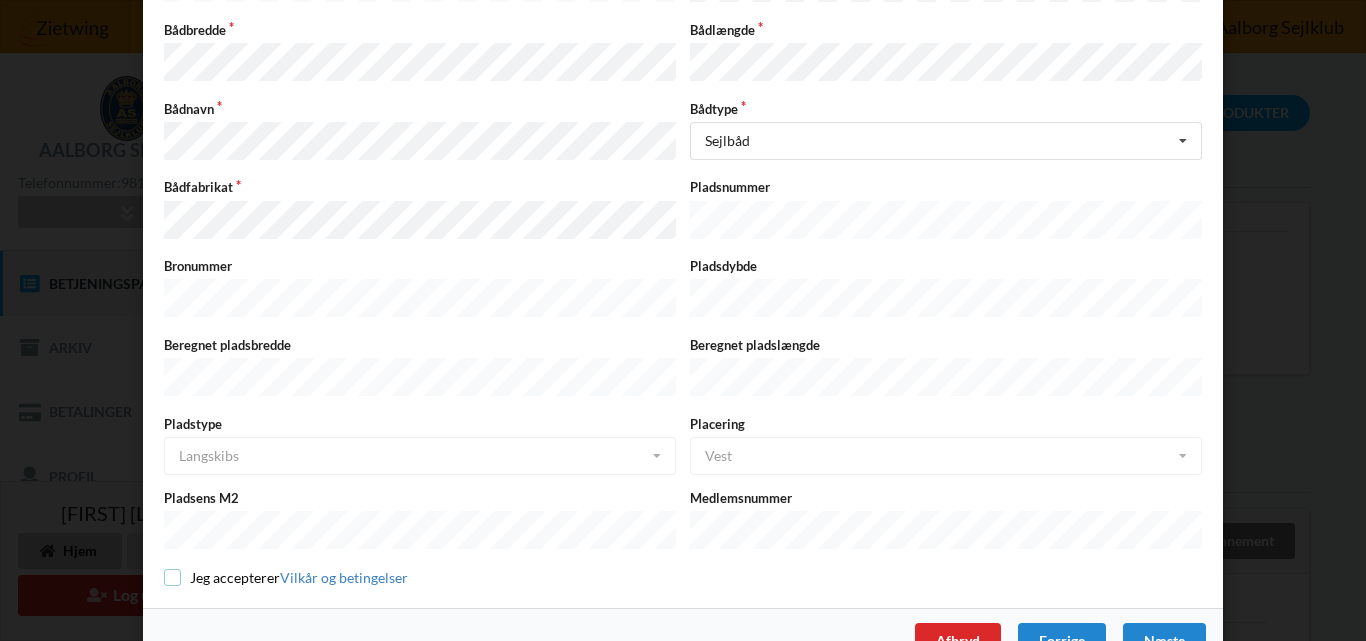 click at bounding box center (172, 577) 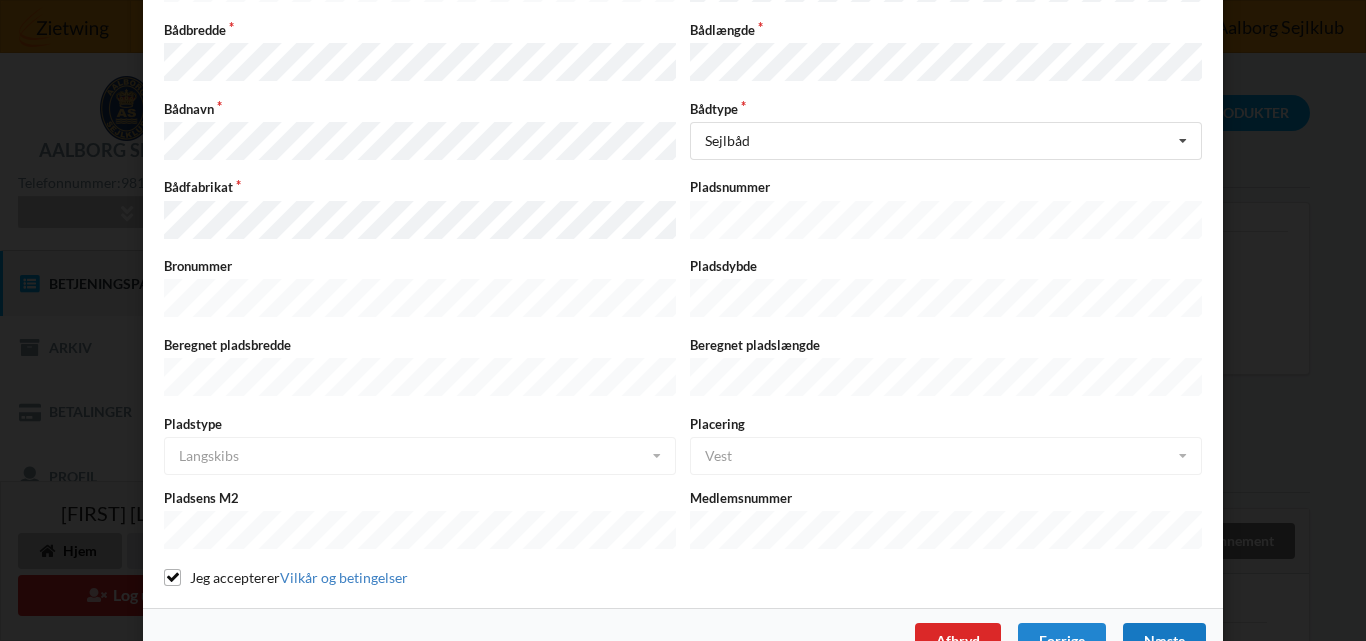 click on "Næste" at bounding box center [1164, 641] 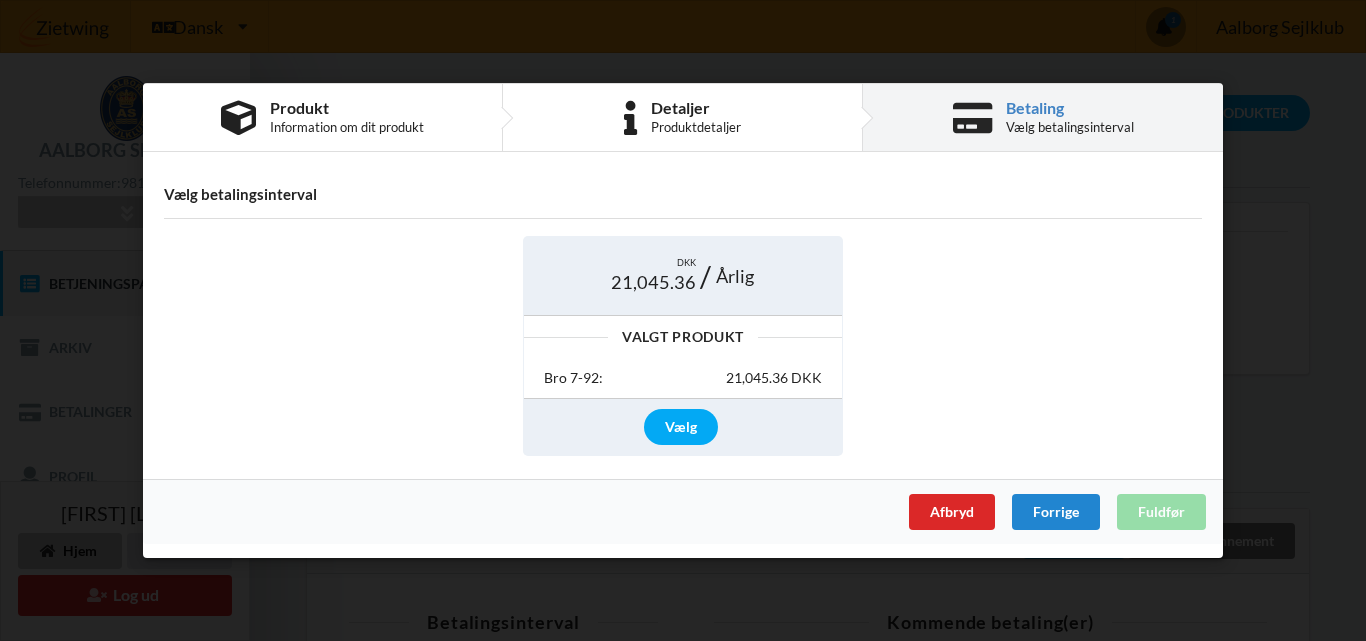 click on "21,045.36" at bounding box center [653, 282] 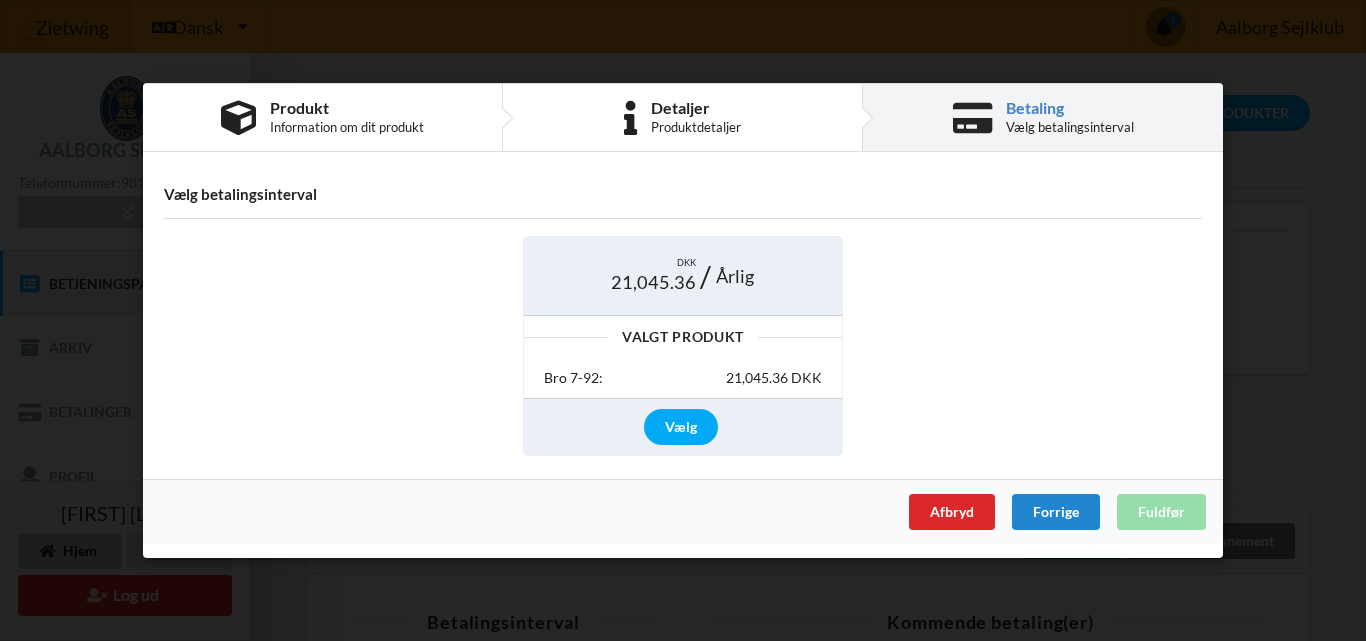 click on "Bro 7-92:   21,045.36 DKK" at bounding box center (683, 379) 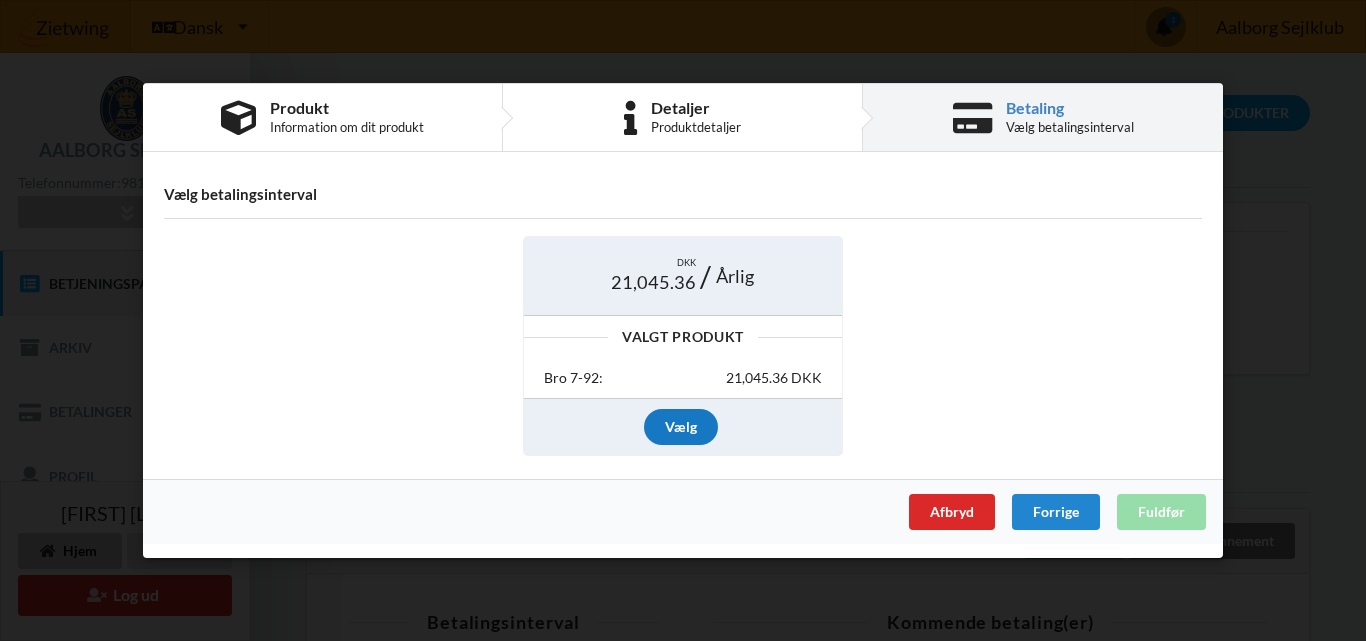 click on "Vælg" at bounding box center [681, 427] 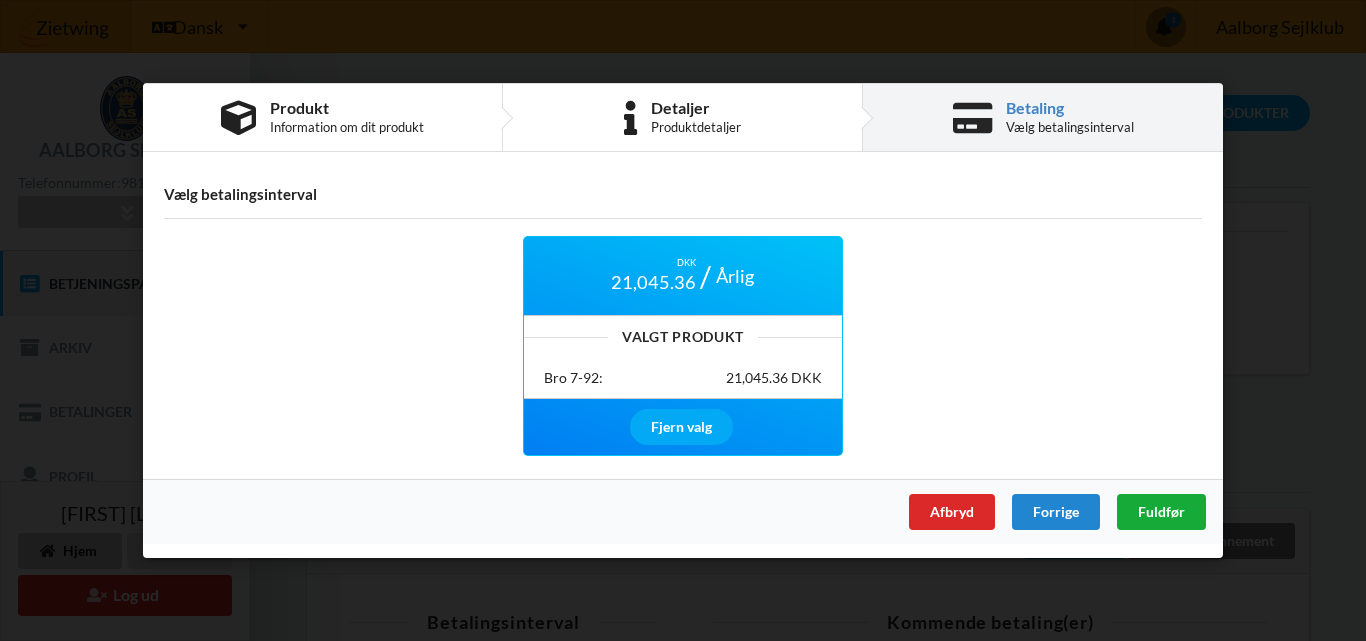 click on "Fuldfør" at bounding box center (1161, 511) 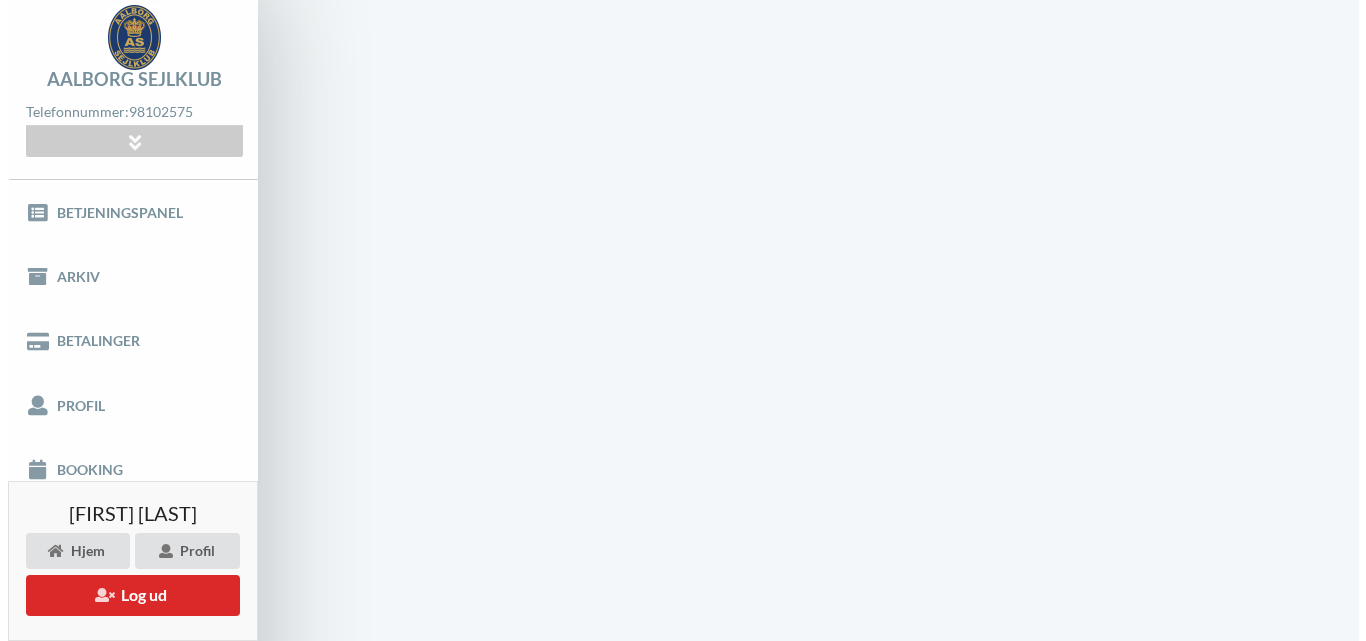 scroll, scrollTop: 0, scrollLeft: 0, axis: both 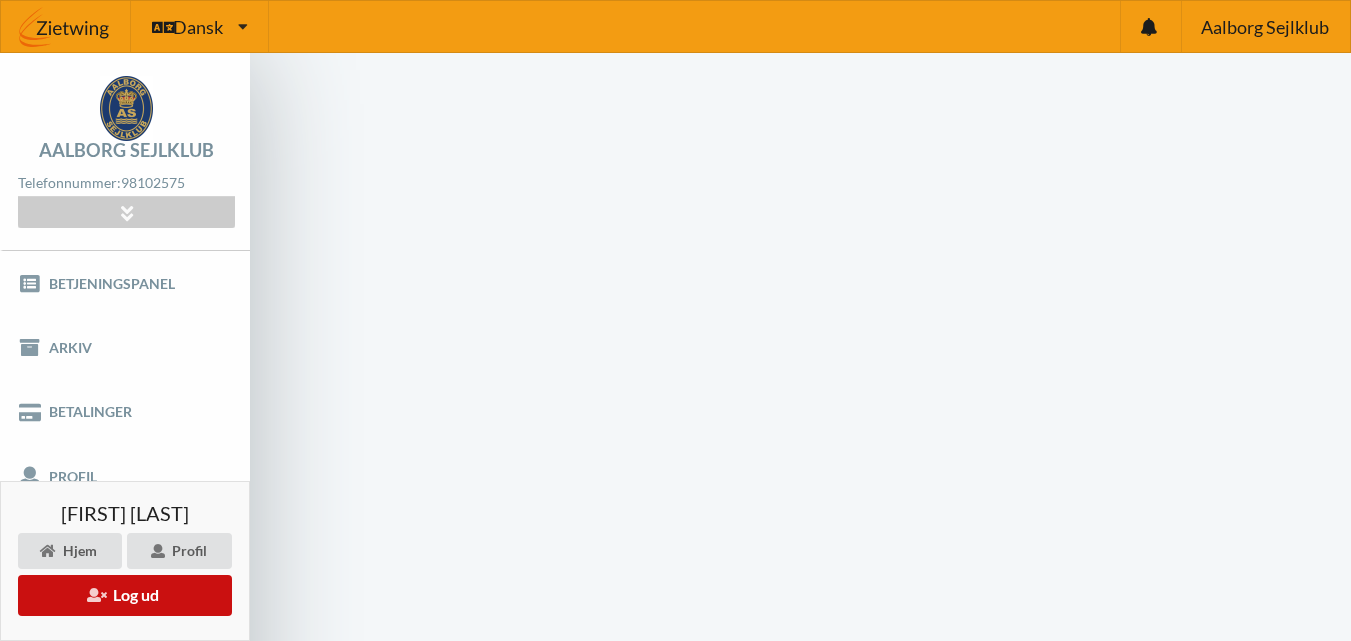 click on "Log ud" at bounding box center (125, 595) 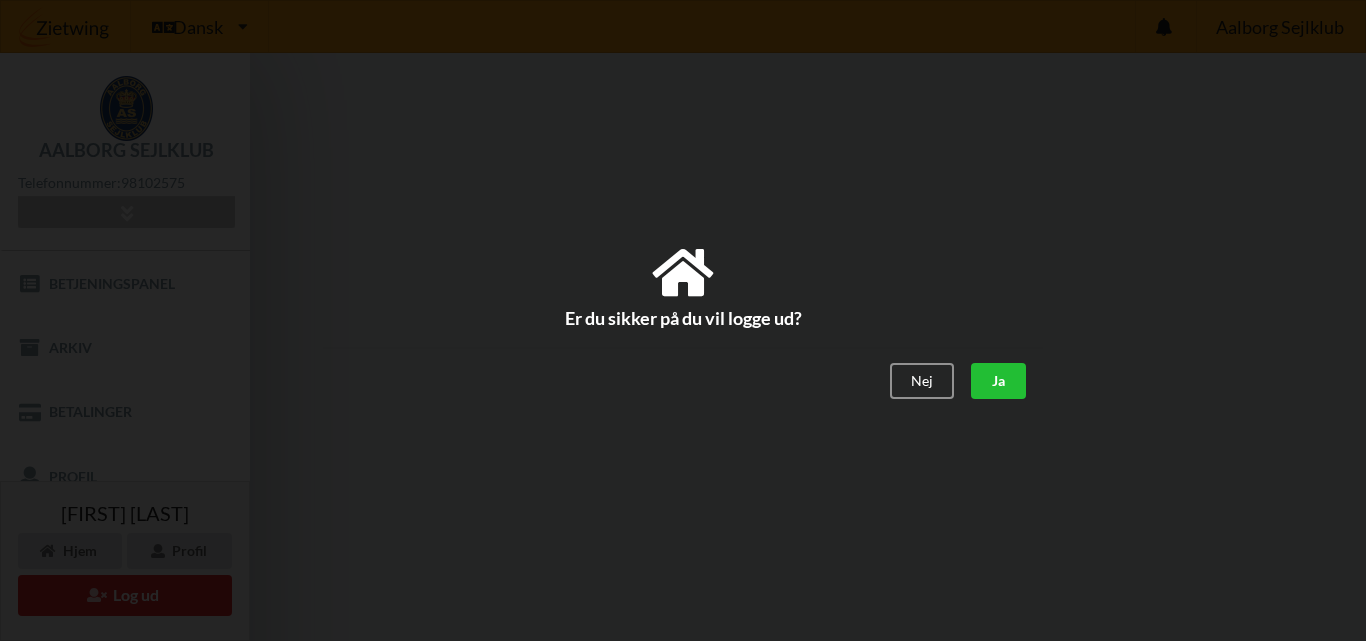 click on "Ja" at bounding box center [998, 381] 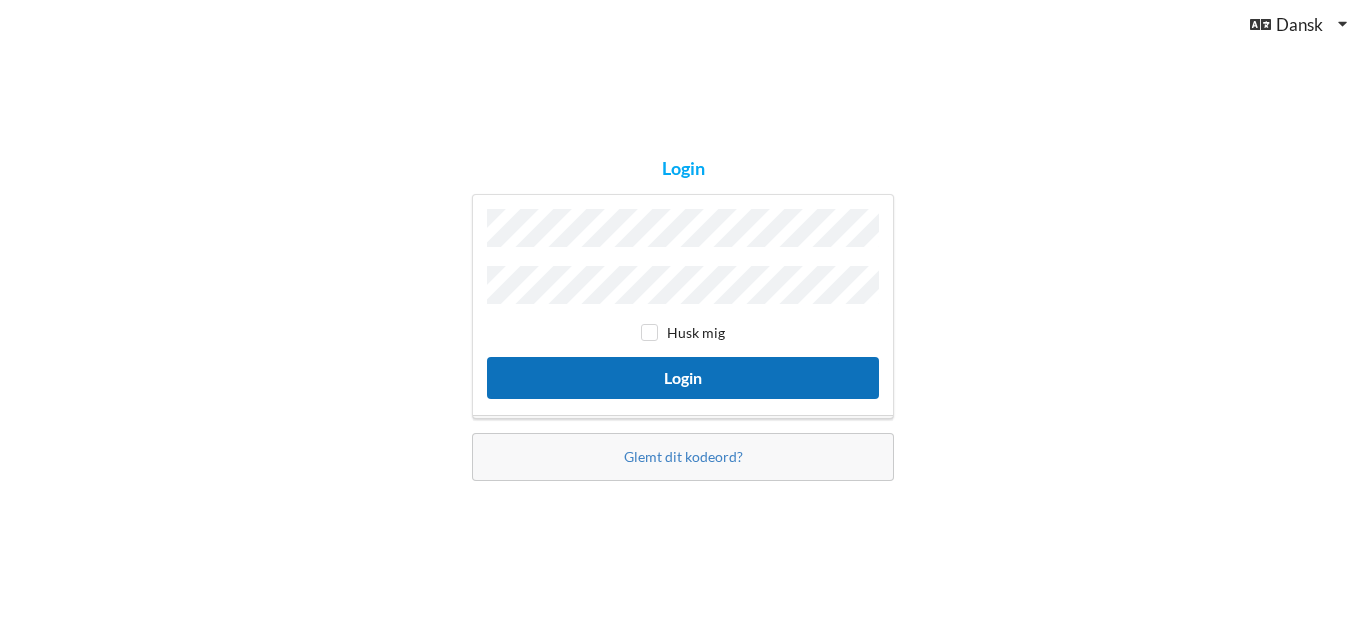 click on "Login" at bounding box center [683, 377] 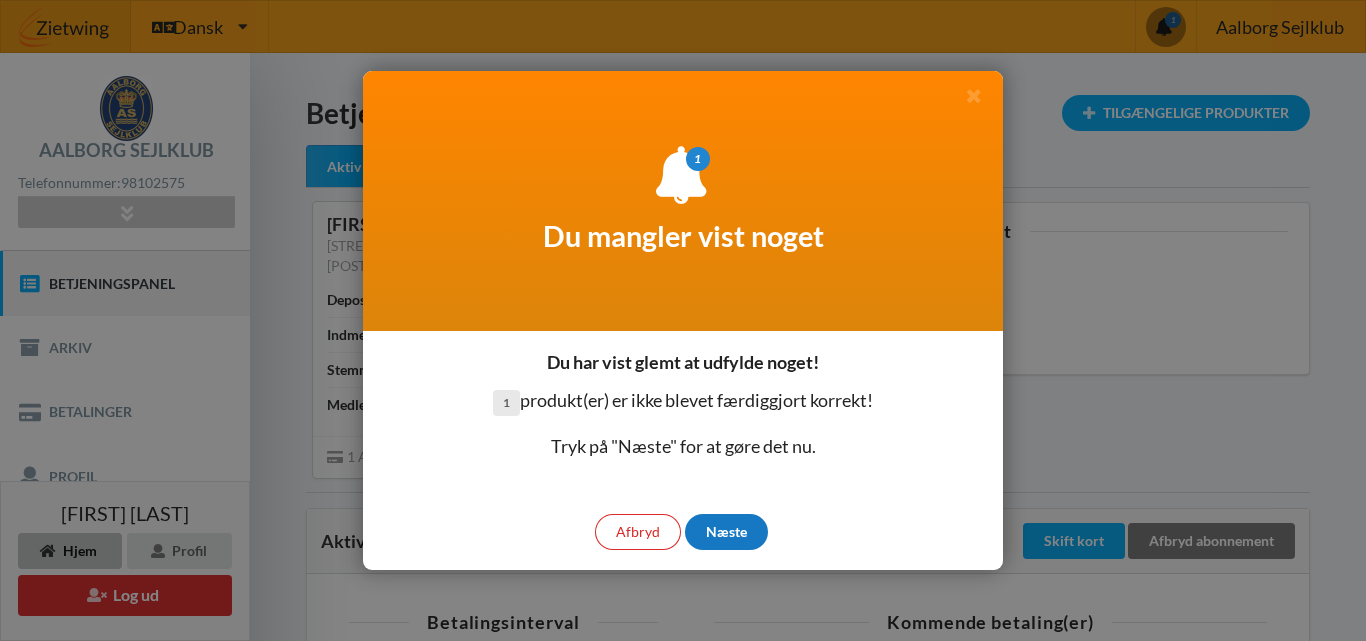 click on "Næste" at bounding box center (726, 532) 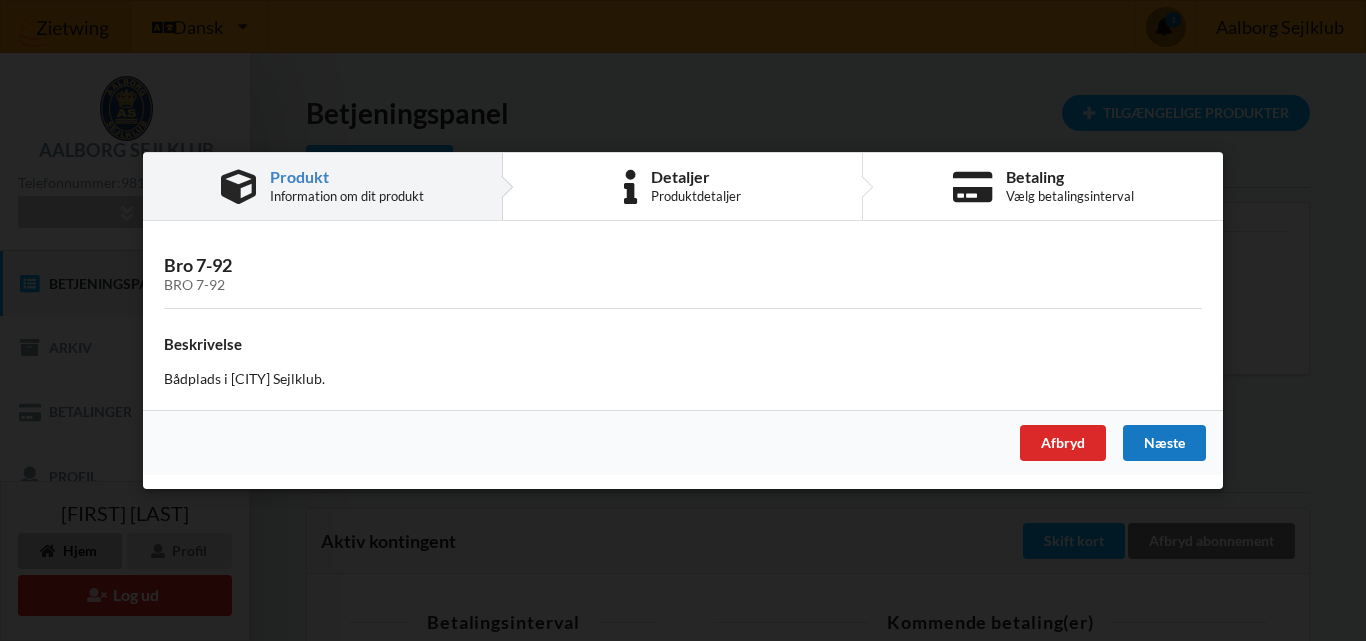 click on "Næste" at bounding box center (1164, 443) 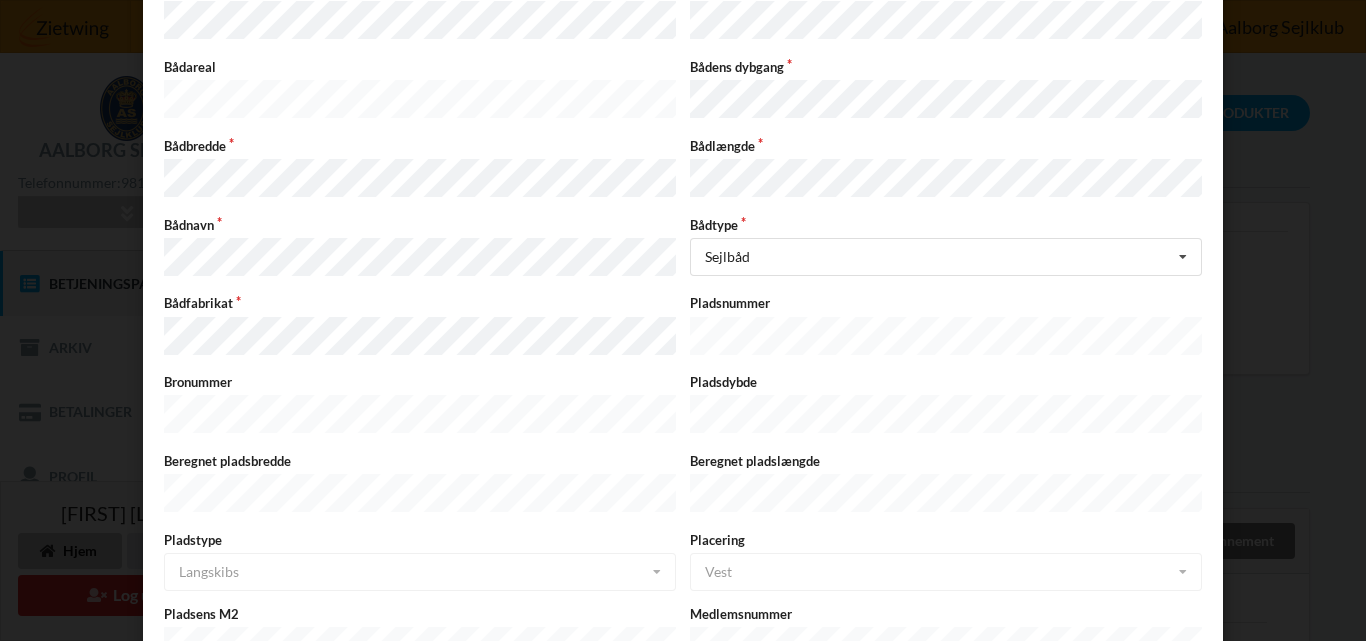 scroll, scrollTop: 516, scrollLeft: 0, axis: vertical 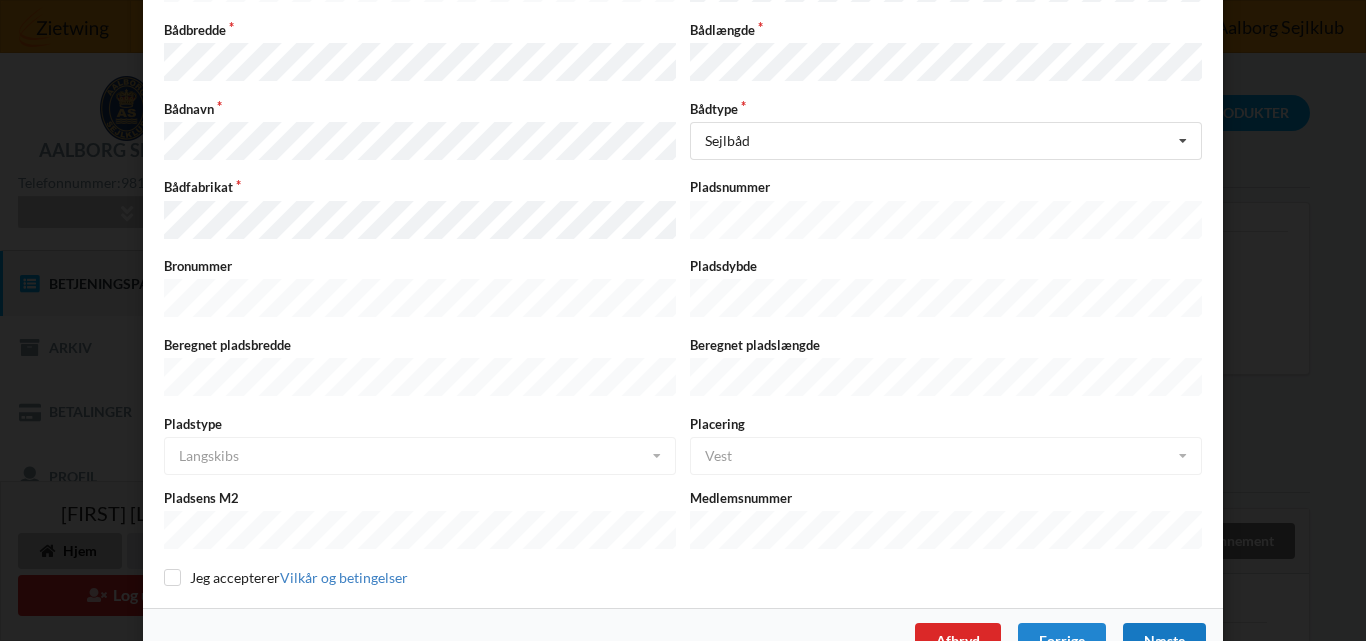 click on "Næste" at bounding box center (1164, 641) 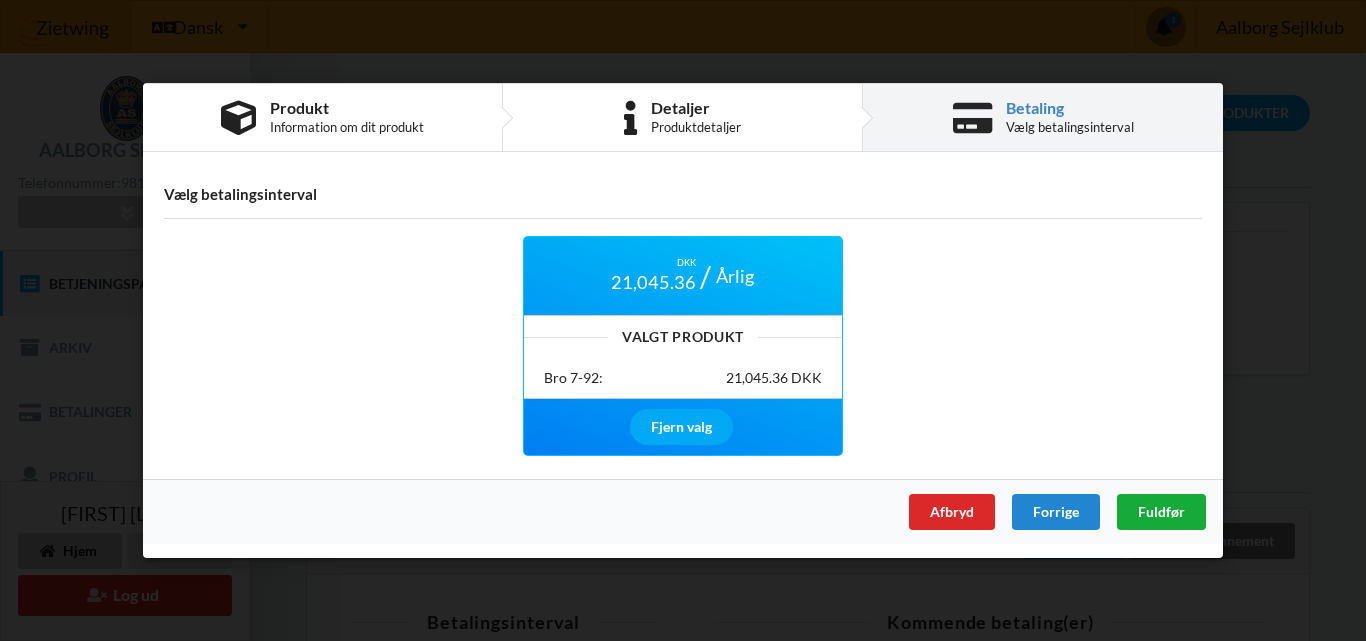 click on "Fuldfør" at bounding box center (1161, 511) 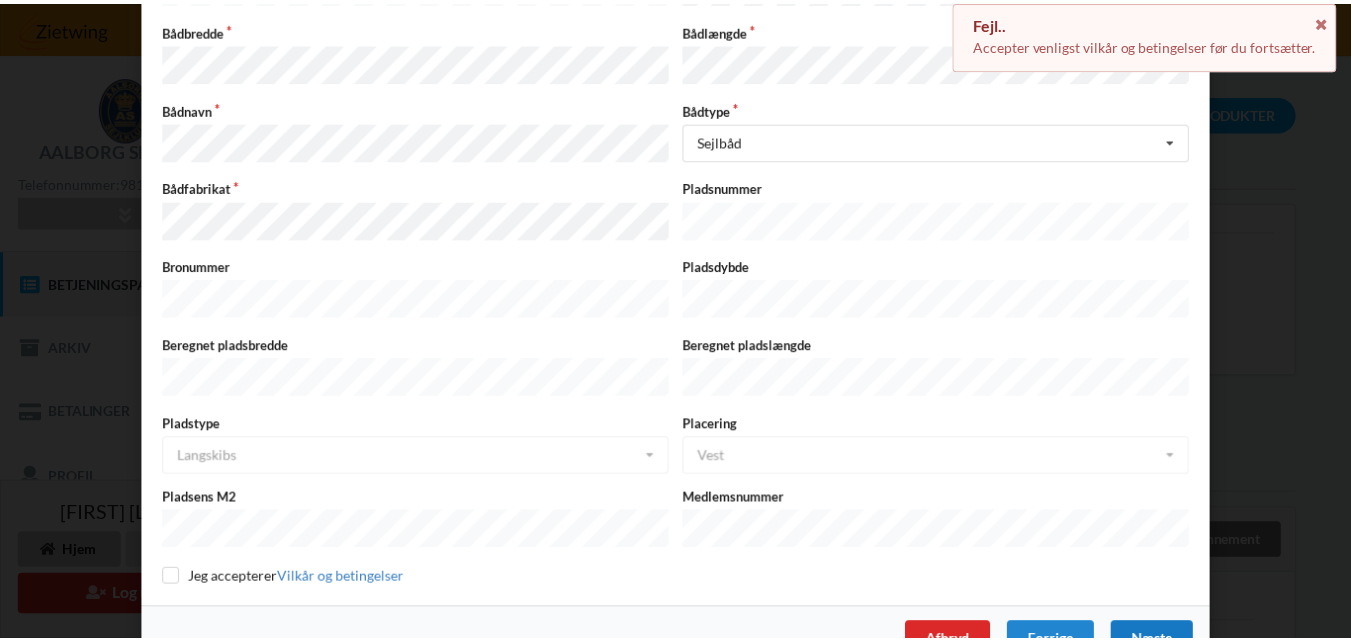 scroll, scrollTop: 502, scrollLeft: 0, axis: vertical 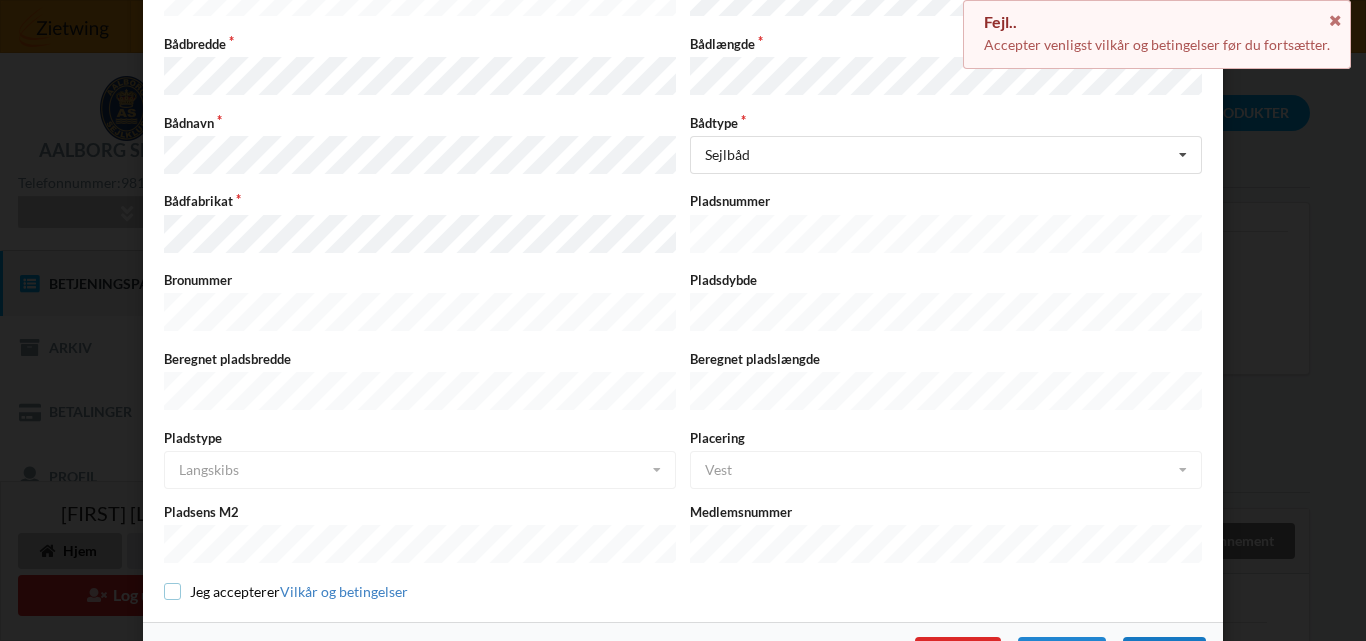 click at bounding box center (172, 591) 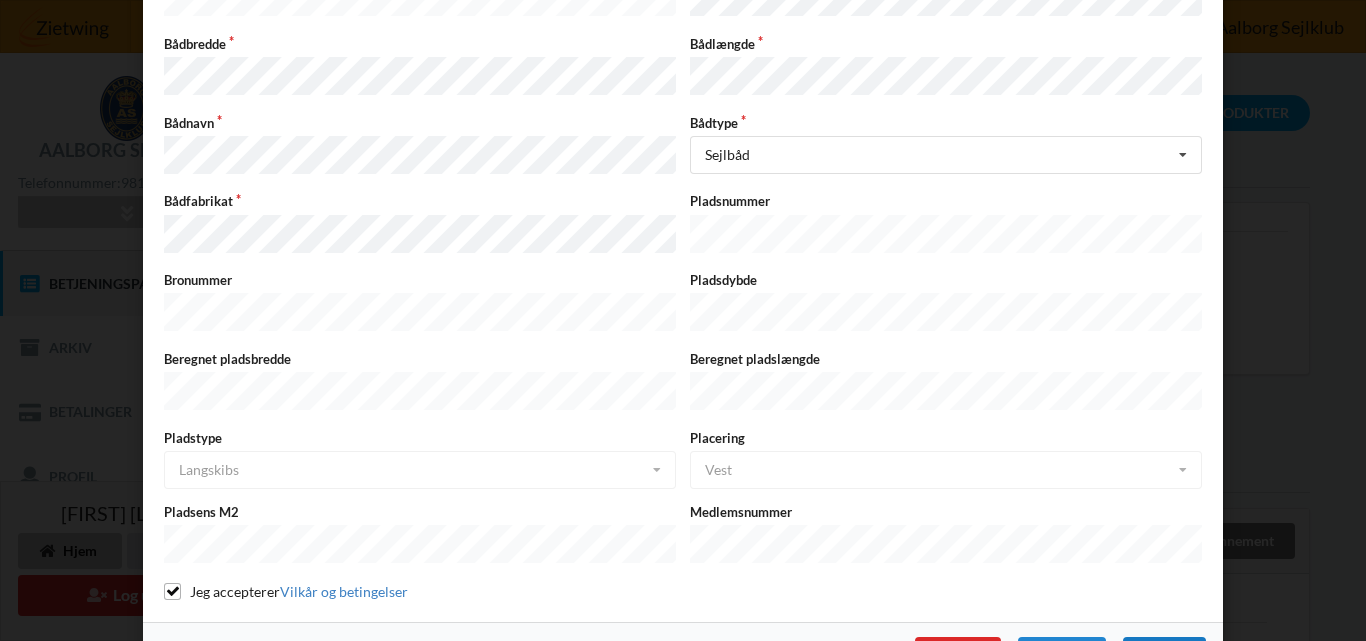 click on "Næste" at bounding box center [1164, 655] 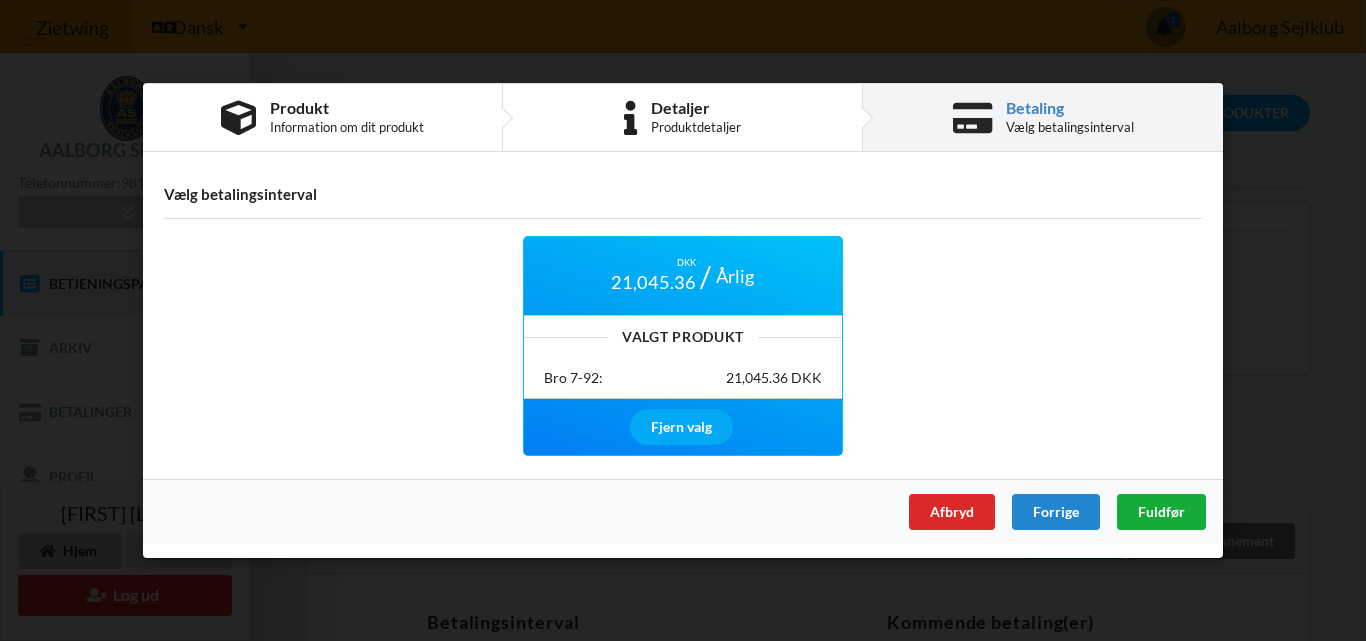 click on "Fuldfør" at bounding box center (1161, 511) 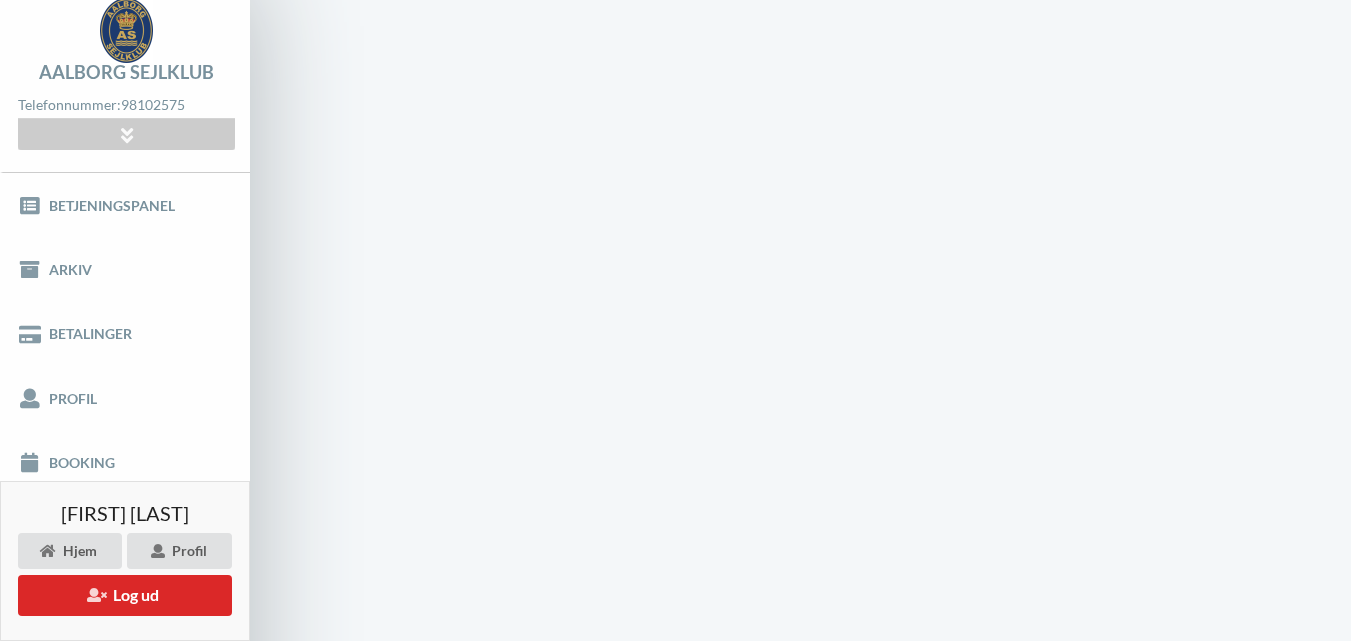 scroll, scrollTop: 100, scrollLeft: 0, axis: vertical 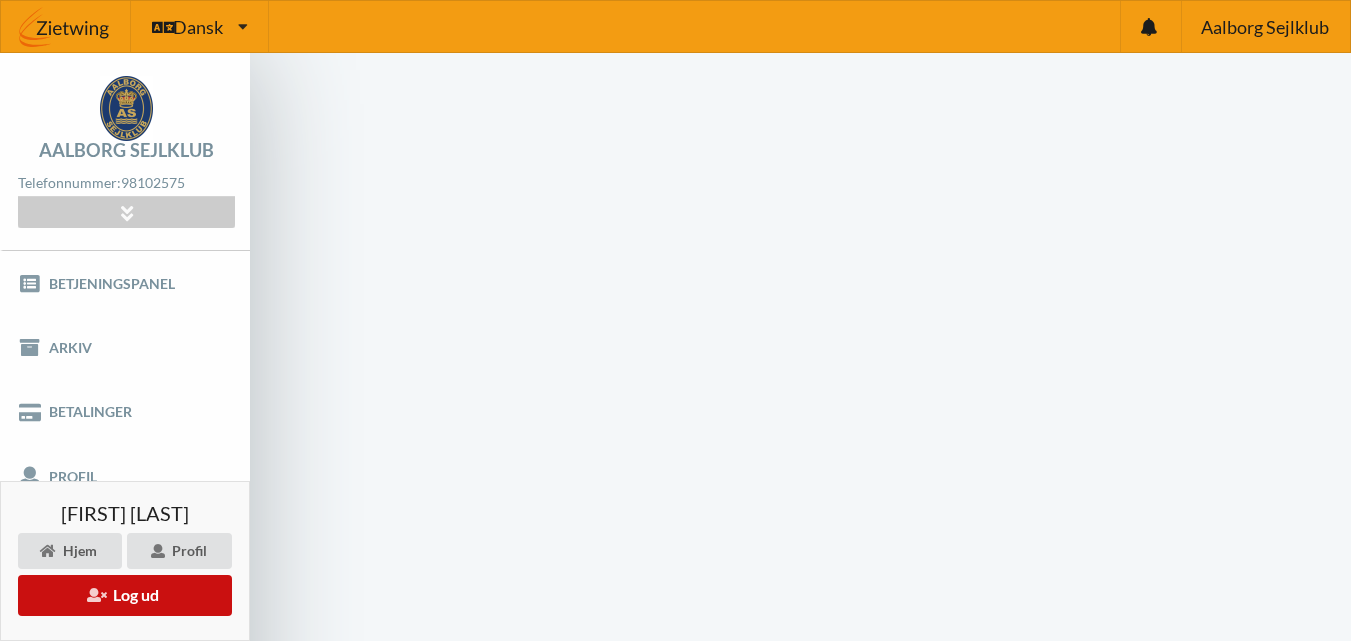 click on "Log ud" at bounding box center (125, 595) 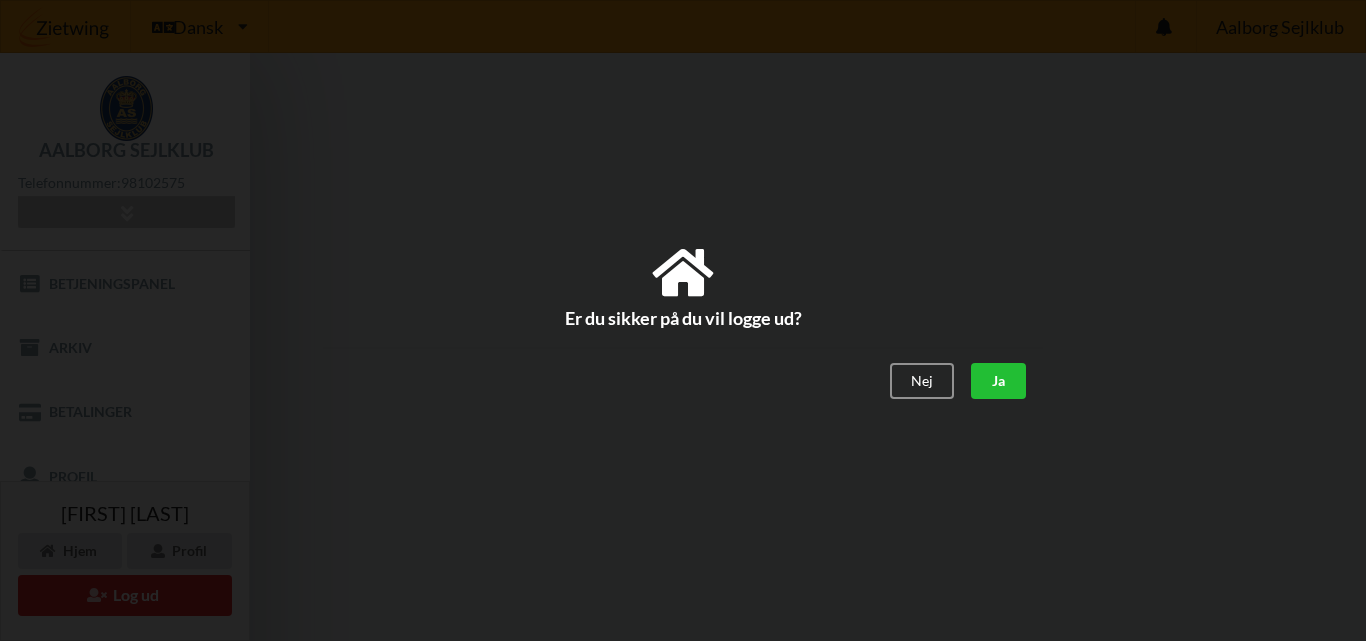 click on "Ja" at bounding box center [998, 381] 